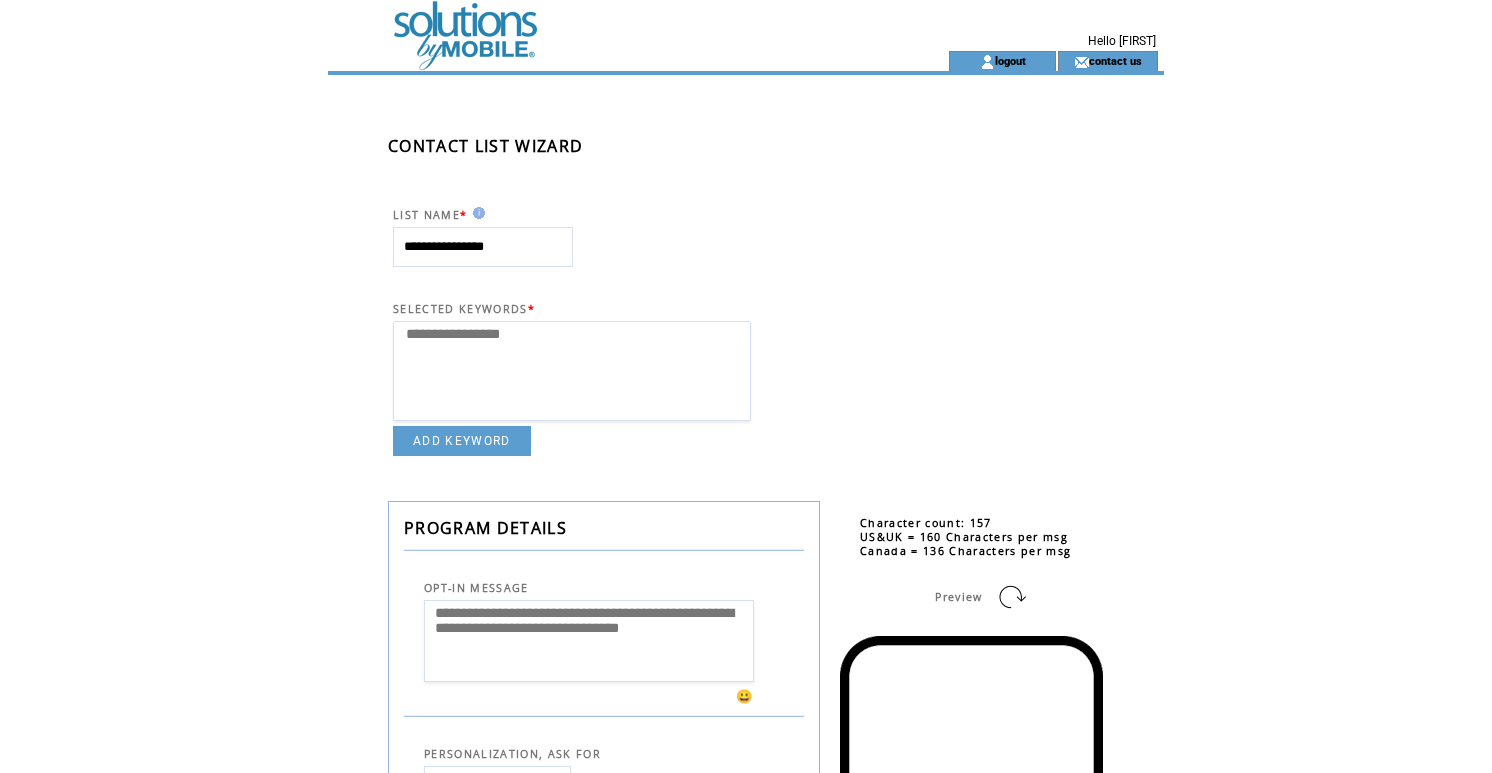 select 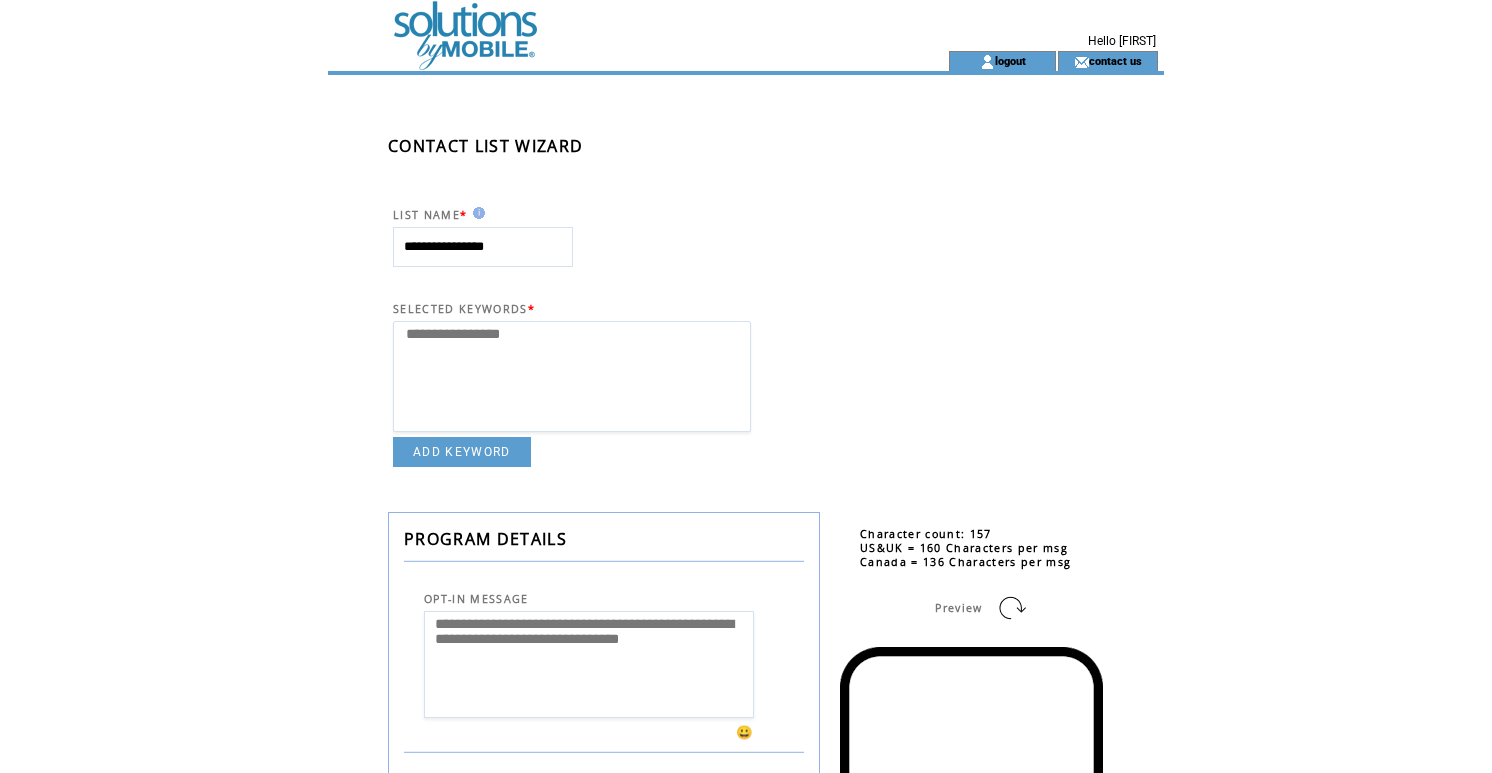 scroll, scrollTop: 0, scrollLeft: 0, axis: both 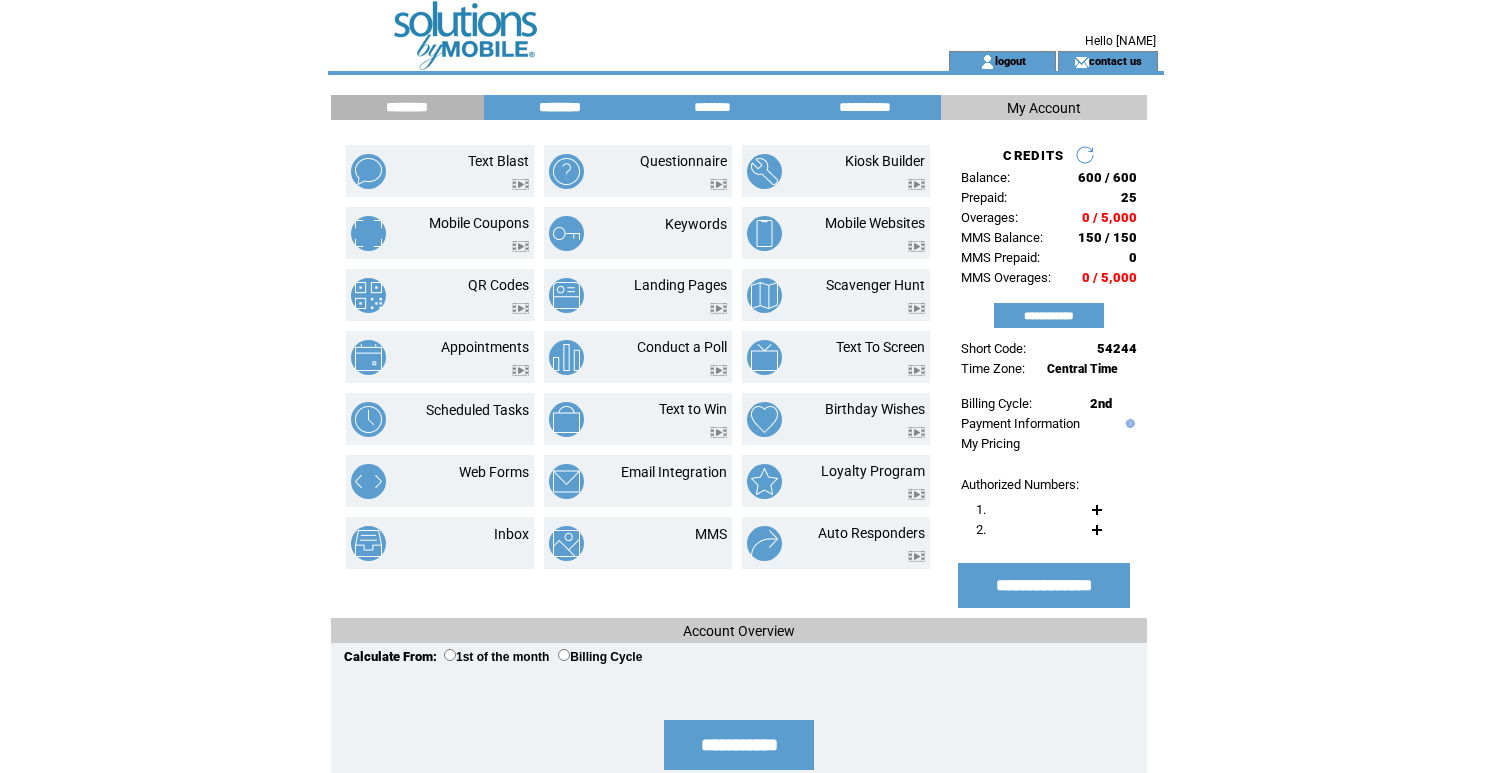 click on "********" at bounding box center [560, 107] 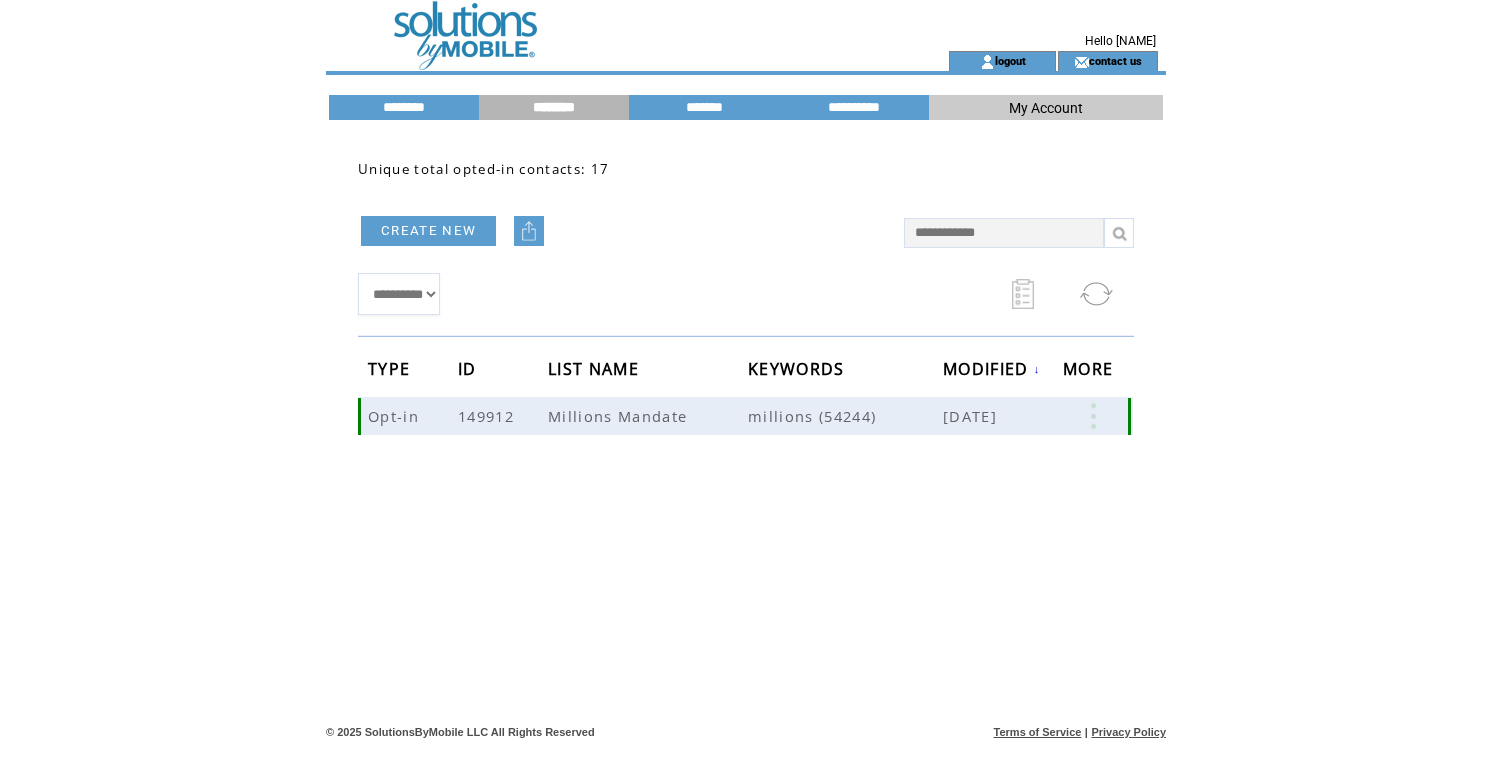 click at bounding box center (1093, 416) 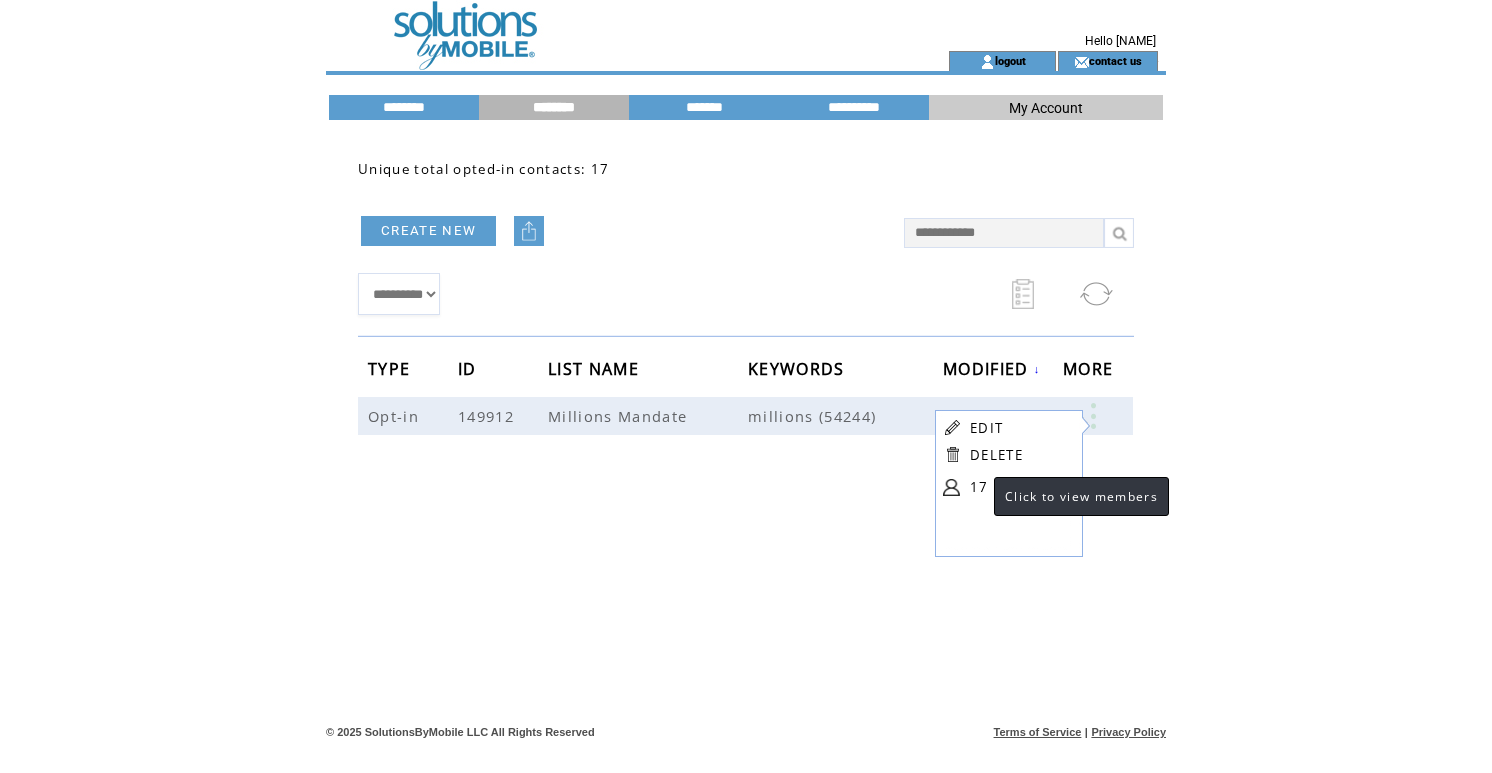 click on "17" at bounding box center (1020, 487) 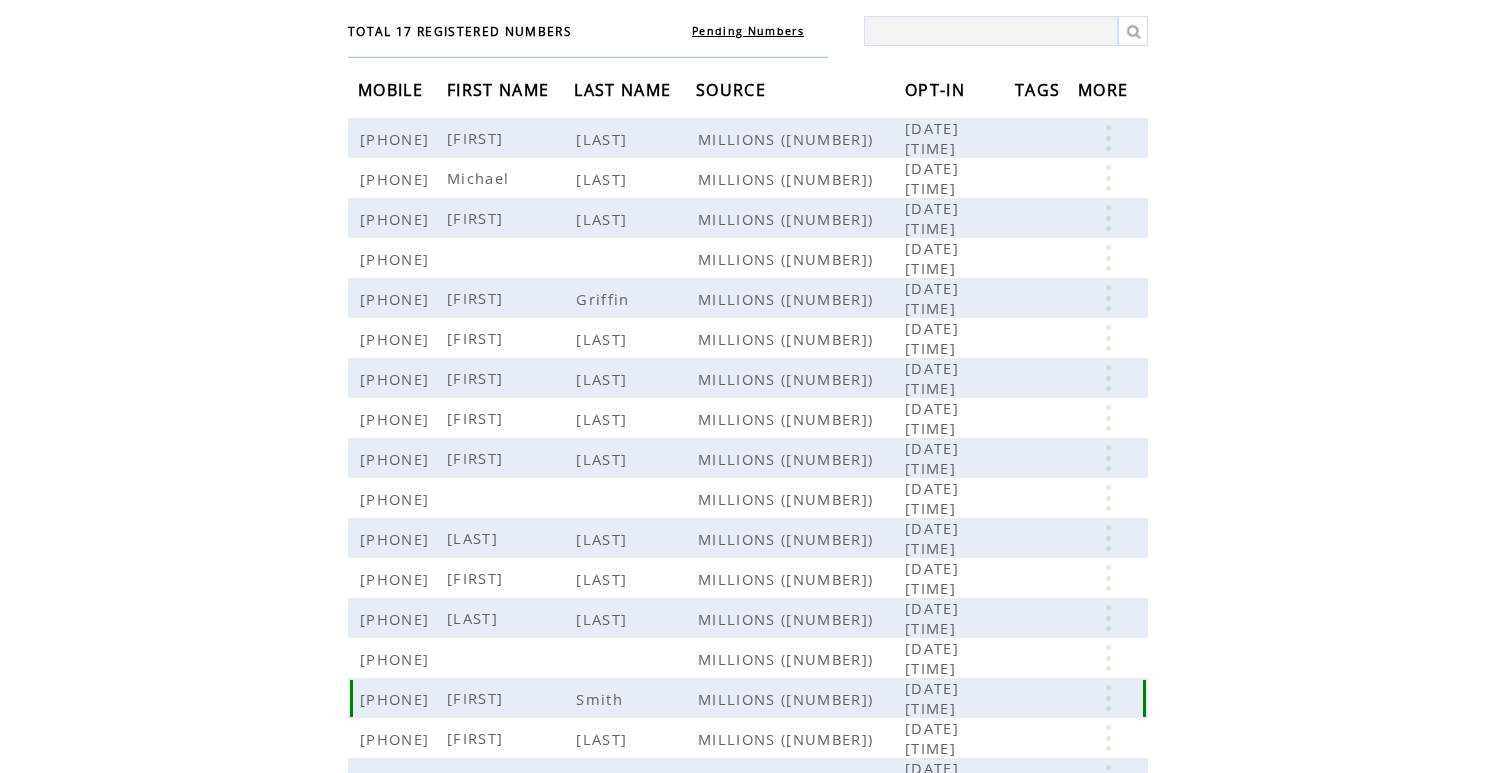 scroll, scrollTop: 142, scrollLeft: 0, axis: vertical 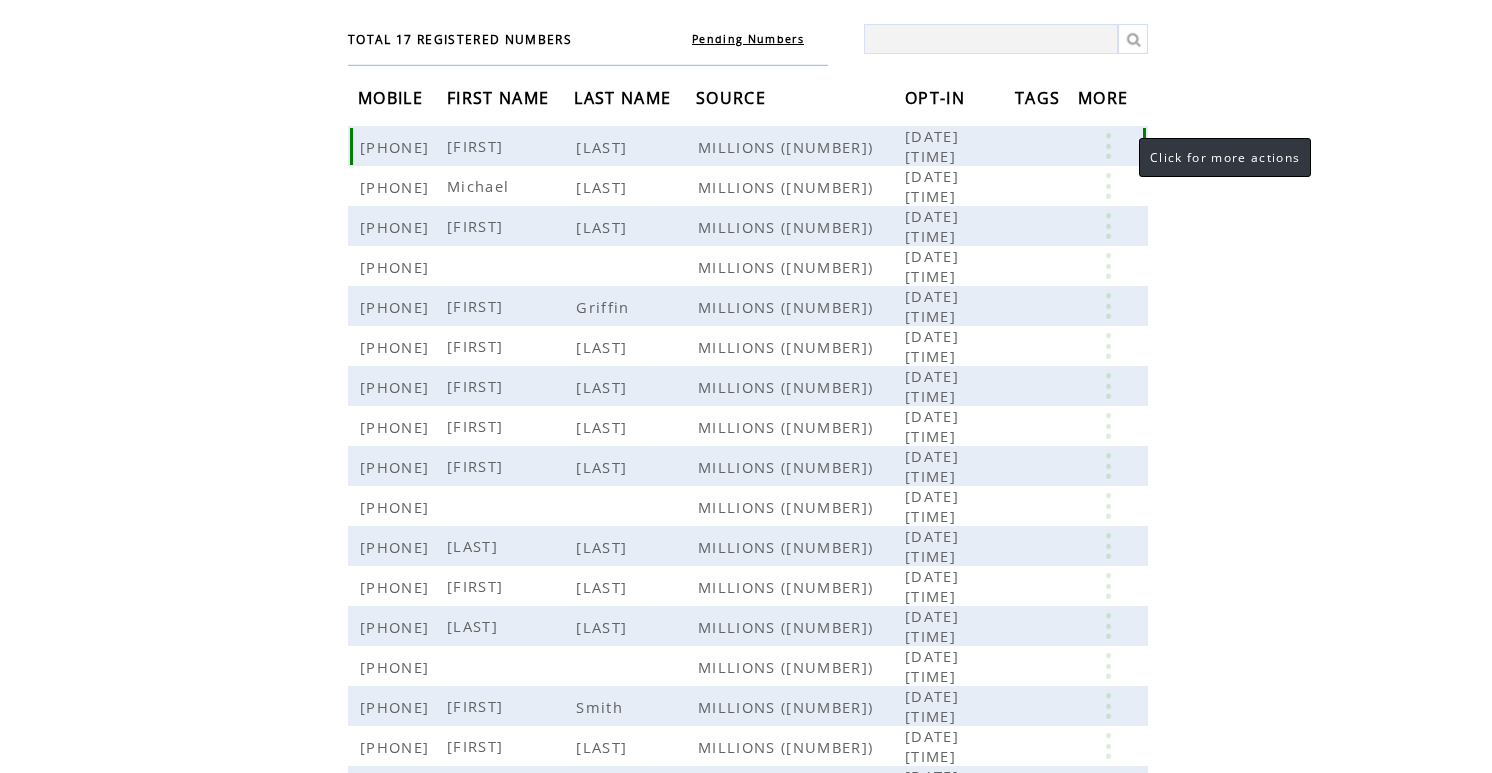click at bounding box center (1108, 146) 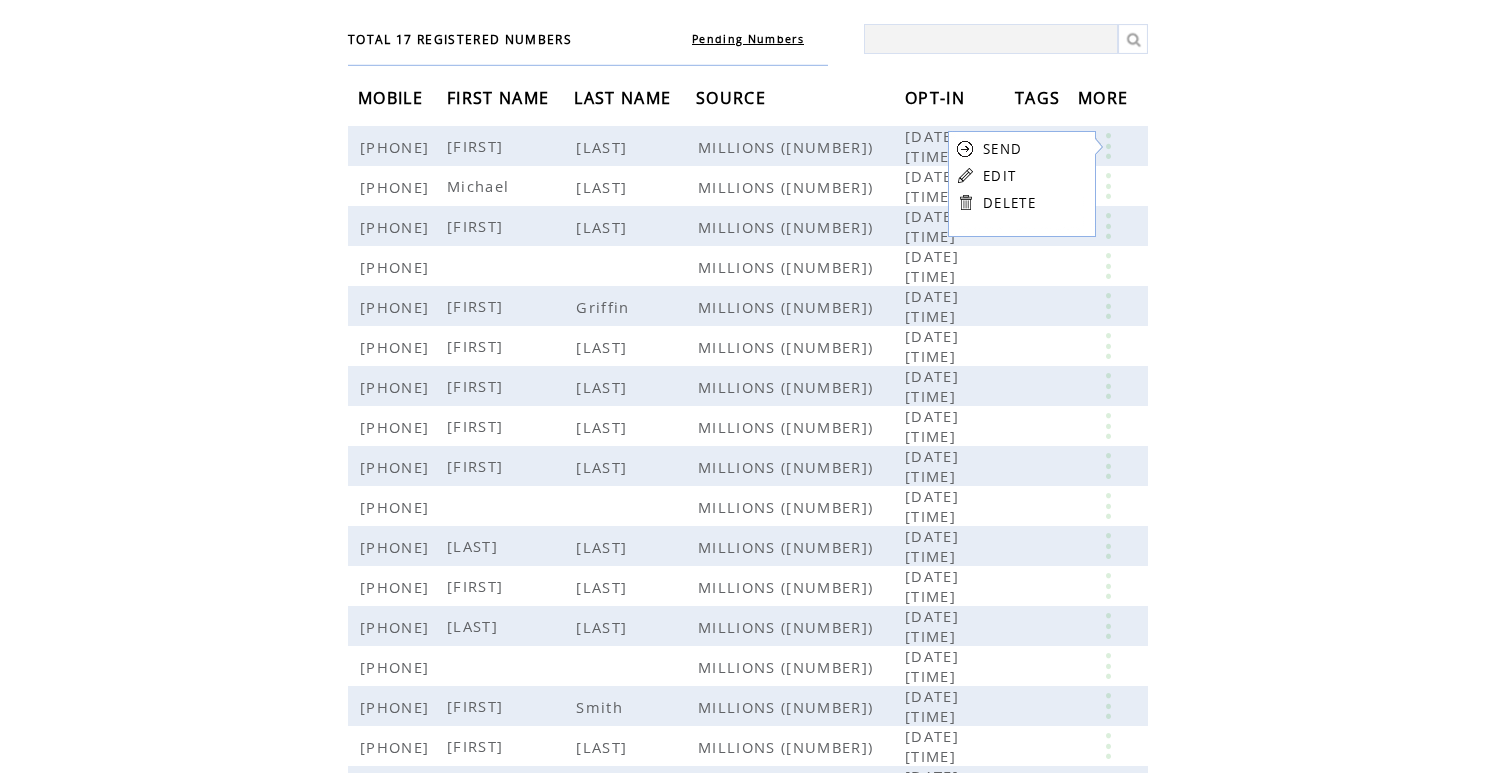 click on "EDIT" at bounding box center [999, 176] 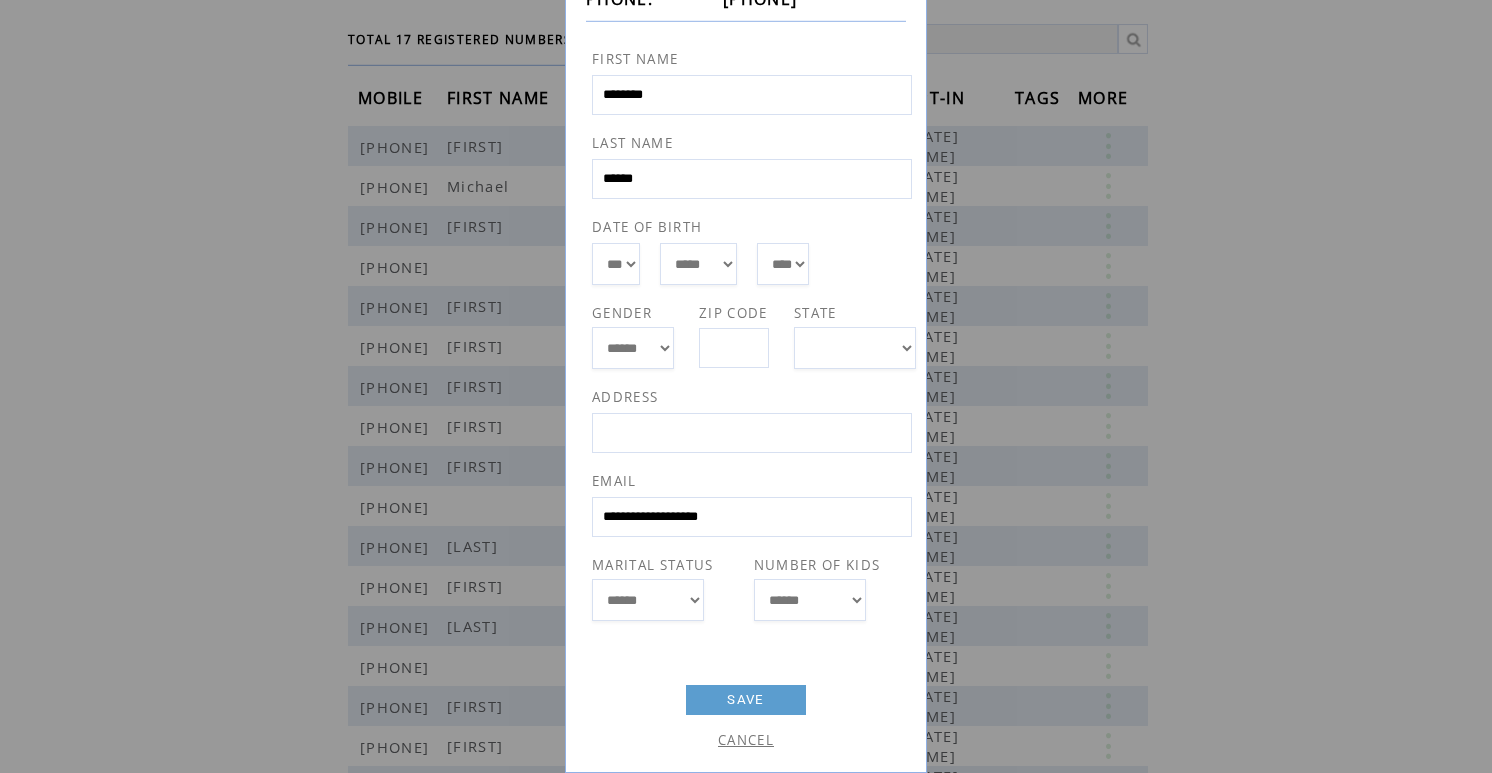 scroll, scrollTop: 125, scrollLeft: 0, axis: vertical 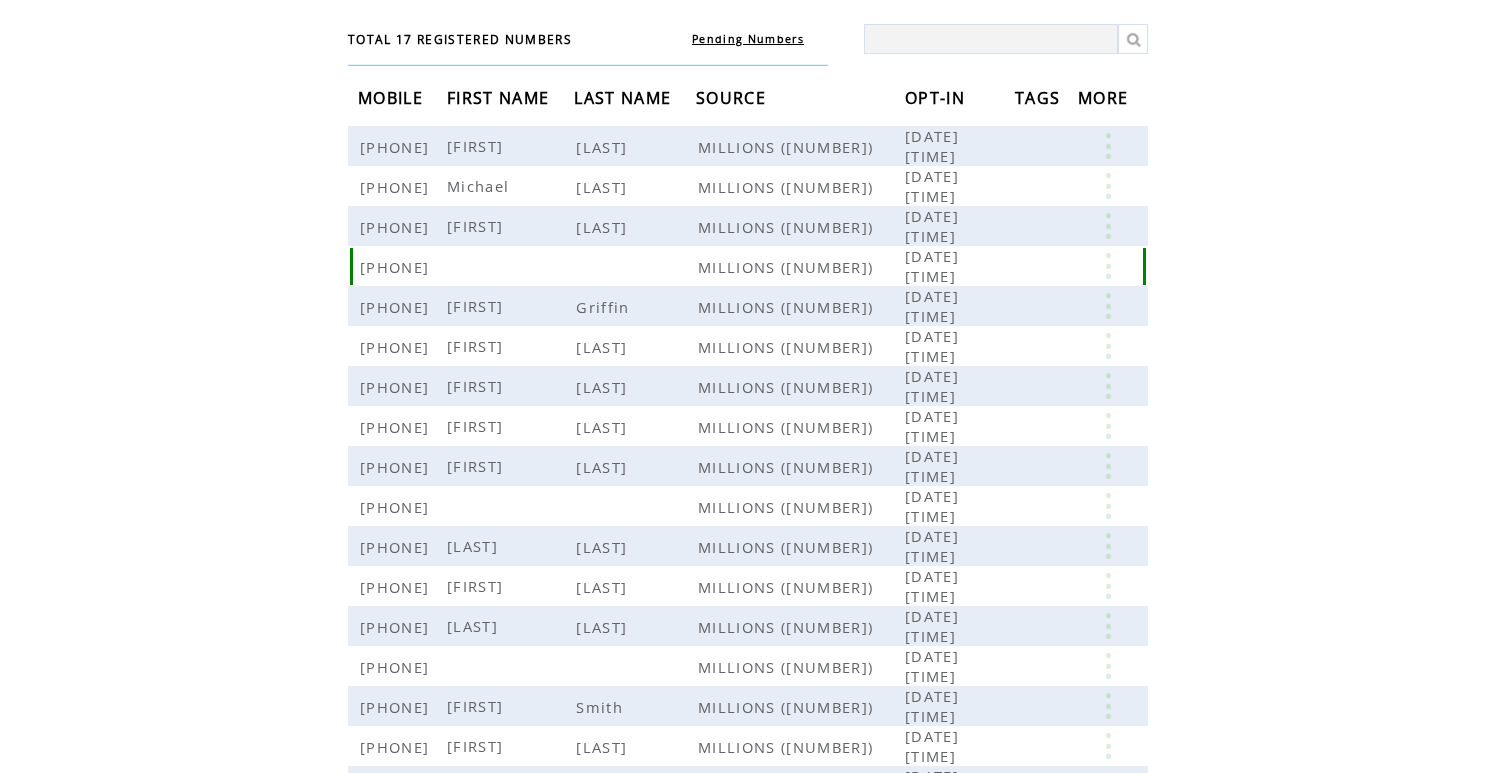 click at bounding box center (1108, 266) 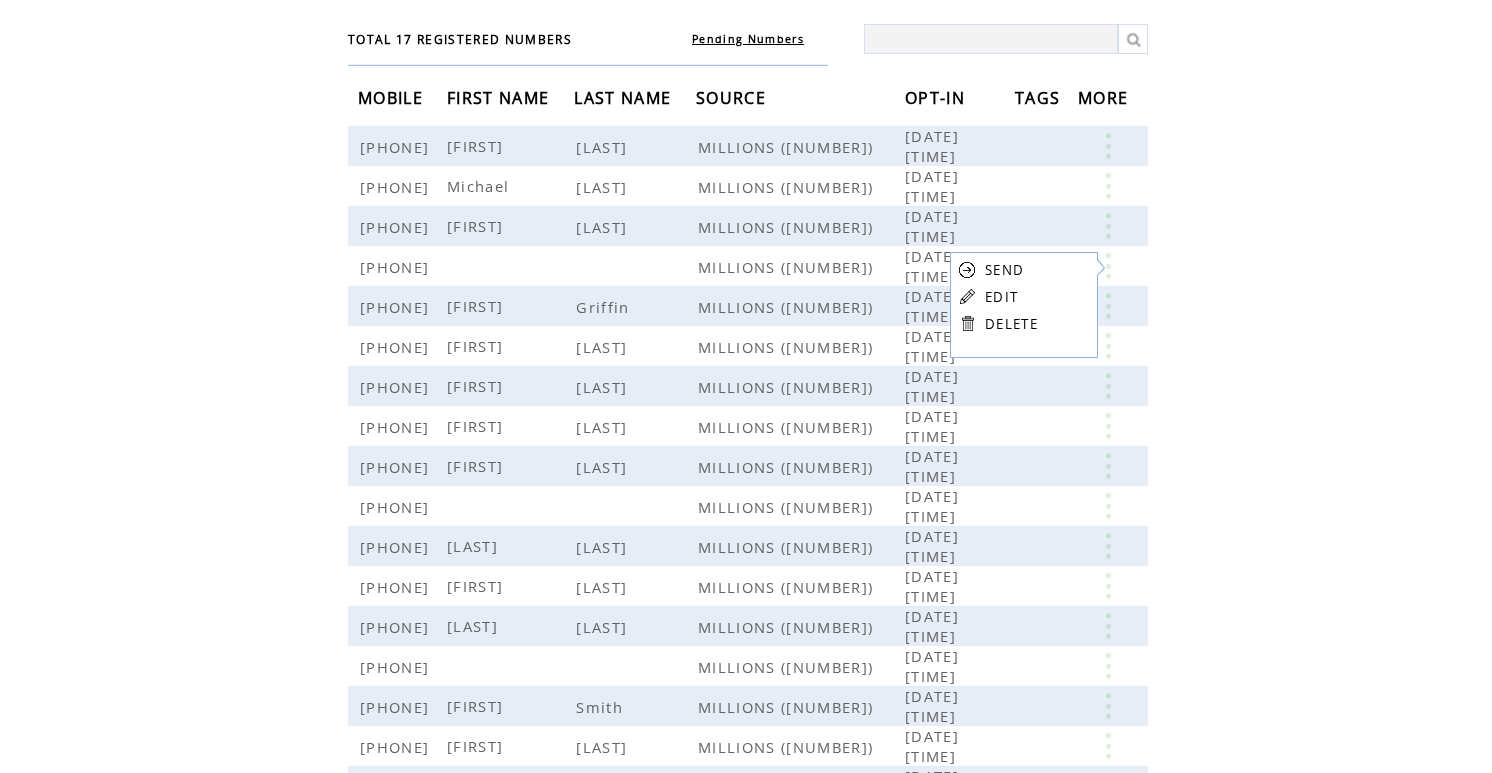 click on "EDIT" at bounding box center [1001, 297] 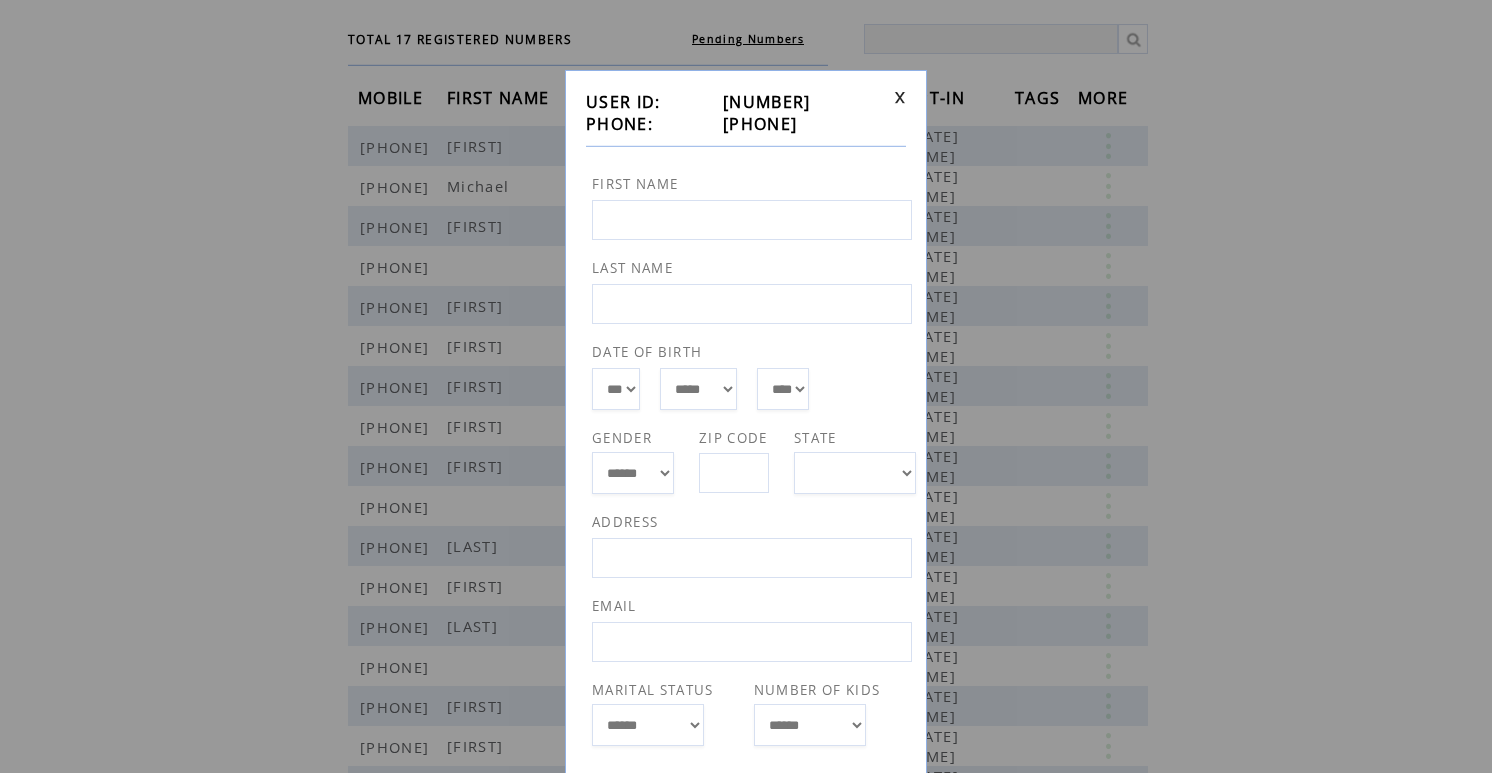 click at bounding box center (900, 97) 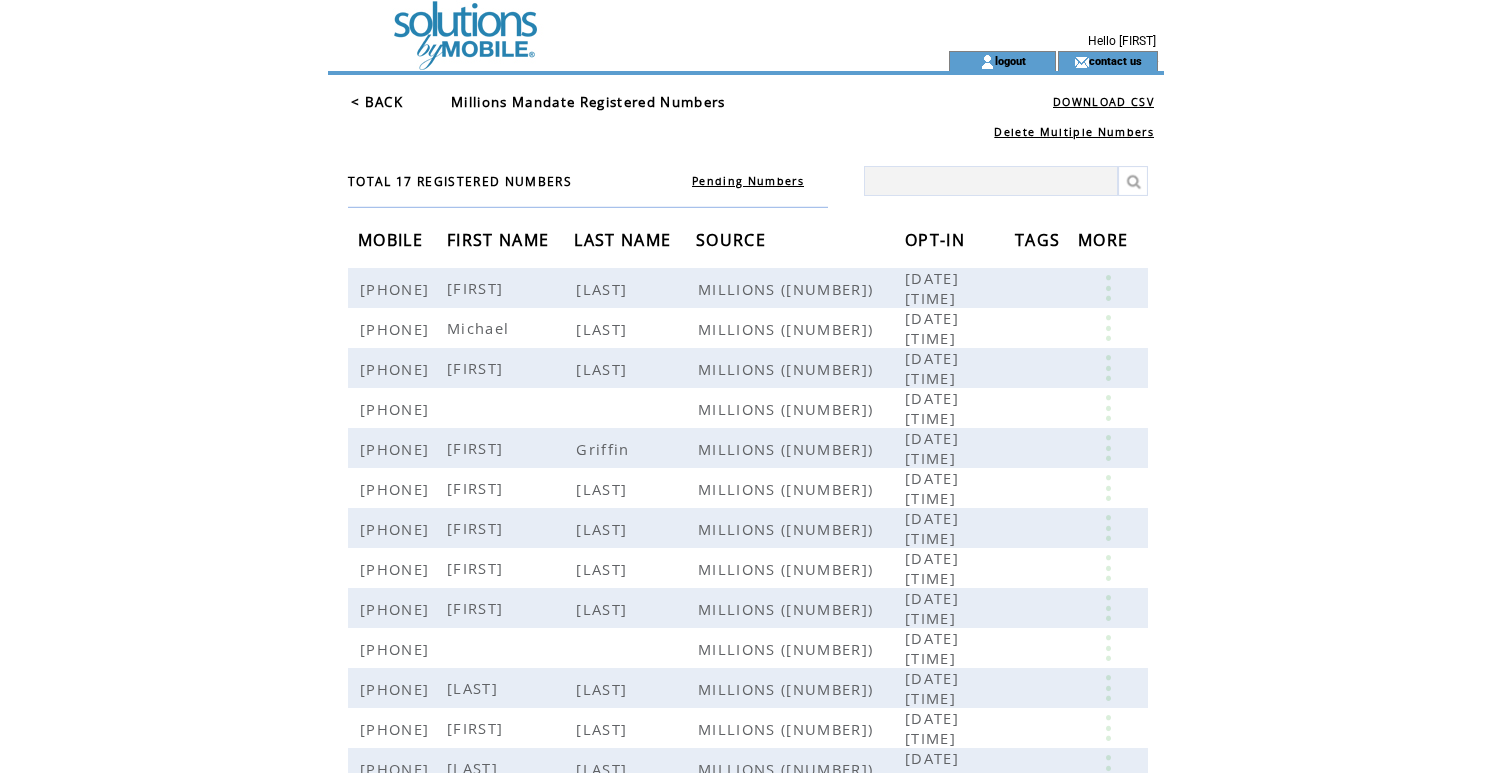scroll, scrollTop: 0, scrollLeft: 0, axis: both 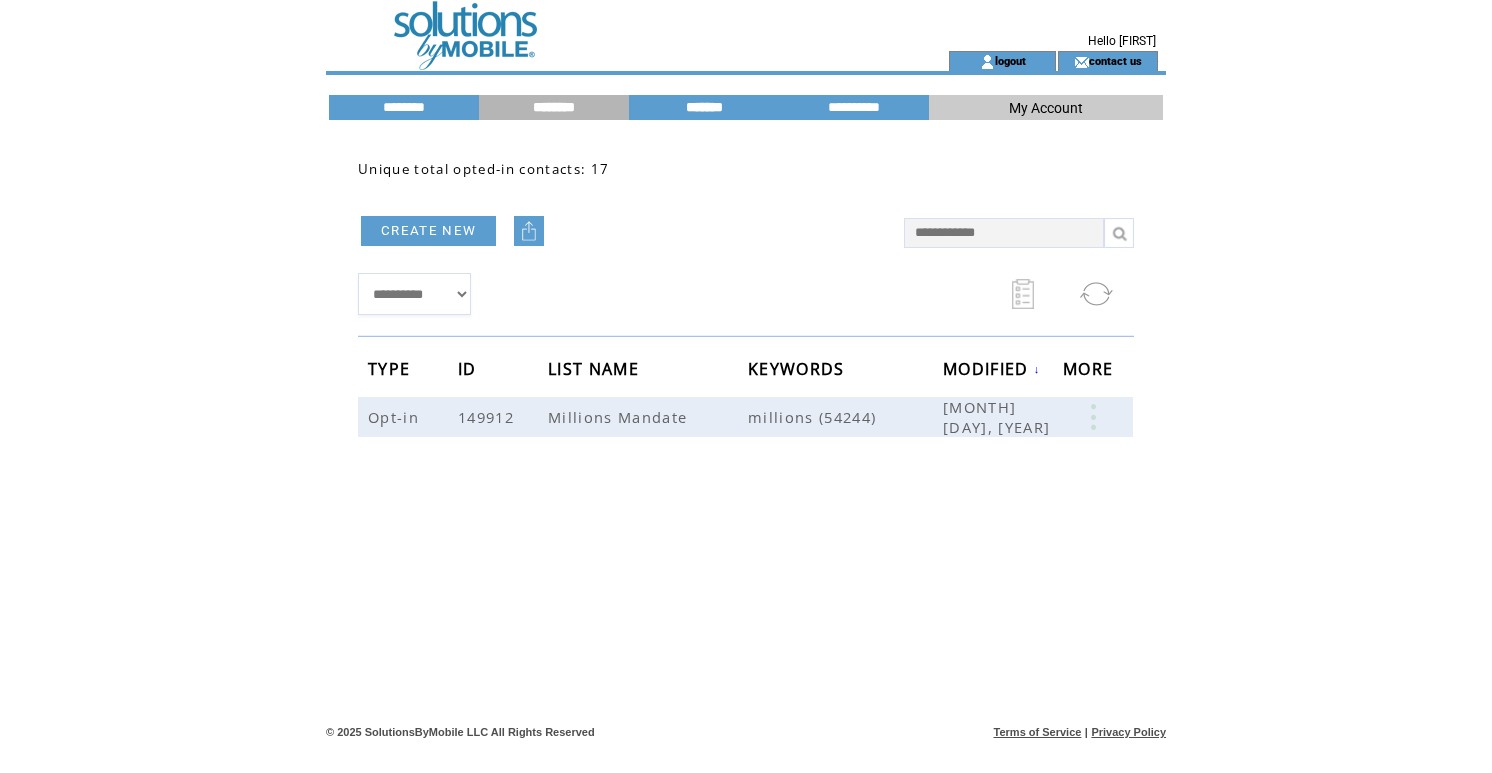 click on "*******" at bounding box center (704, 107) 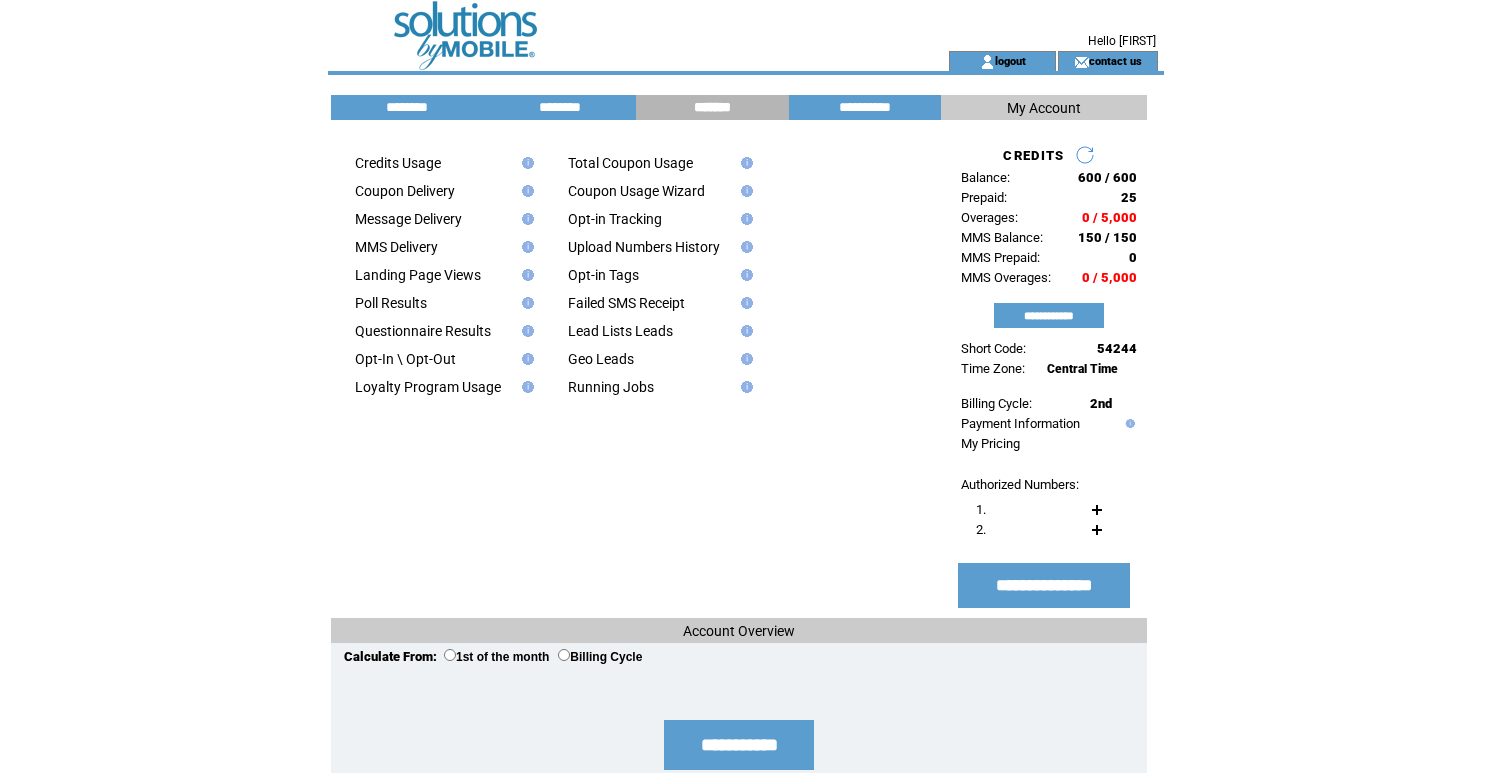 scroll, scrollTop: 0, scrollLeft: 0, axis: both 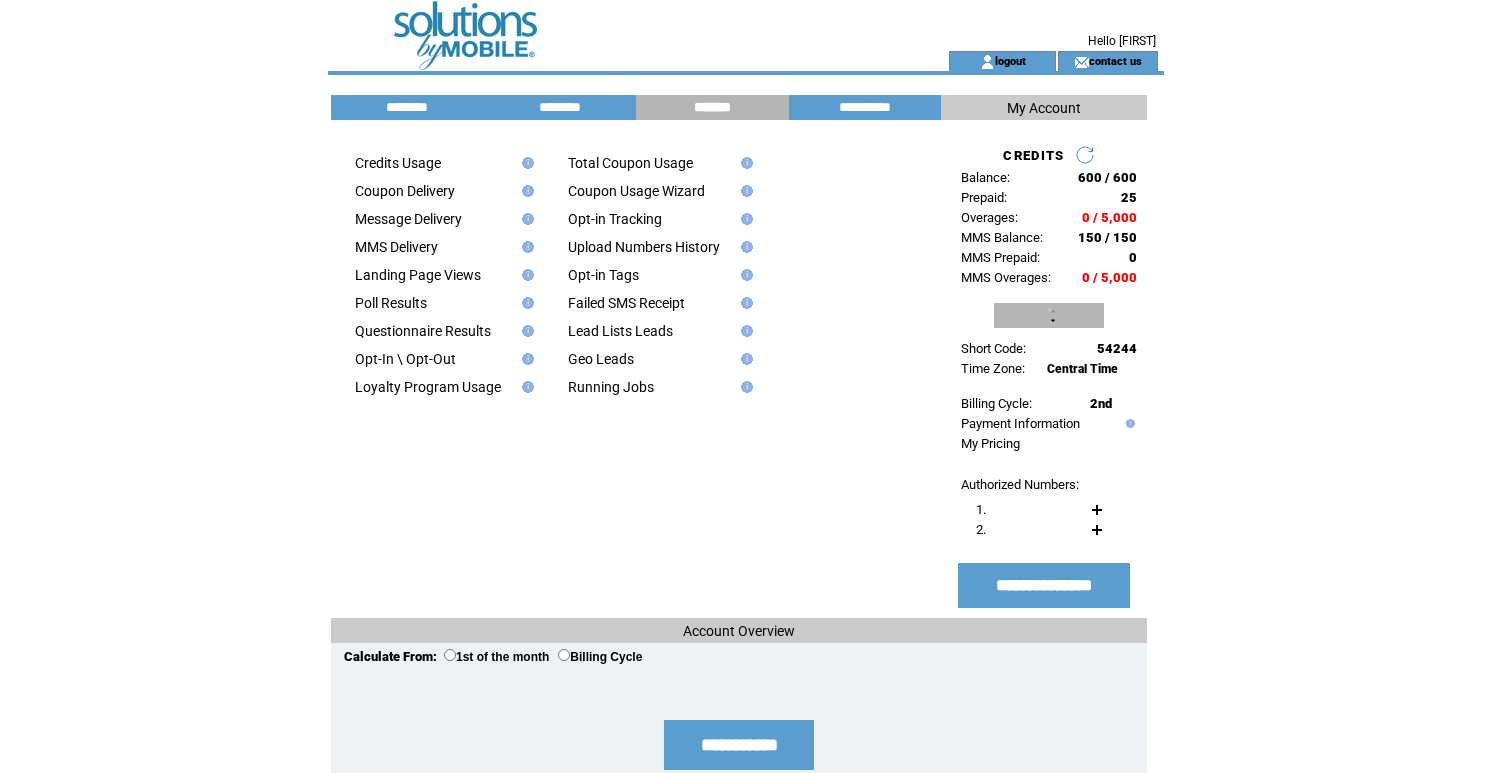 click on "**********" at bounding box center (1049, 315) 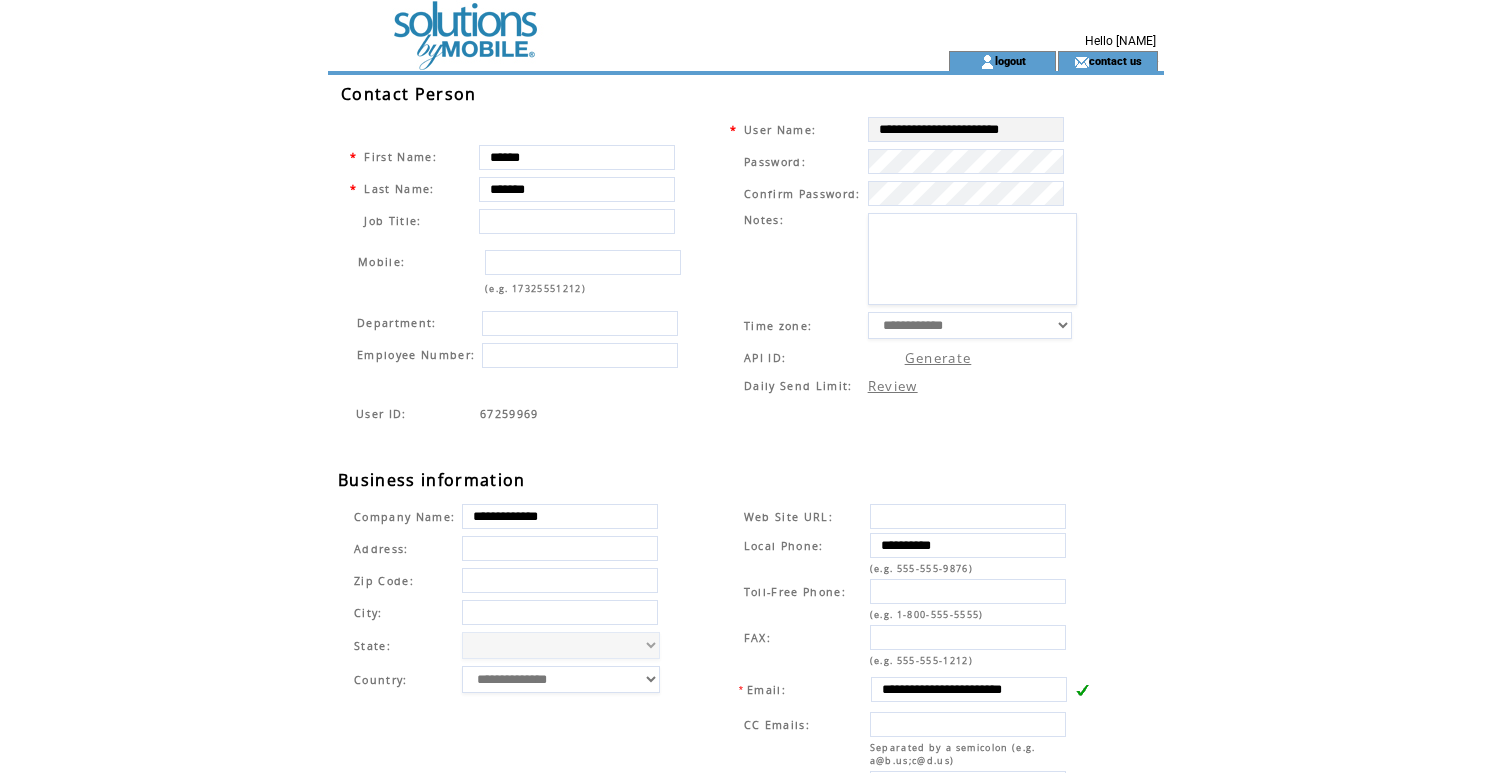 scroll, scrollTop: 0, scrollLeft: 0, axis: both 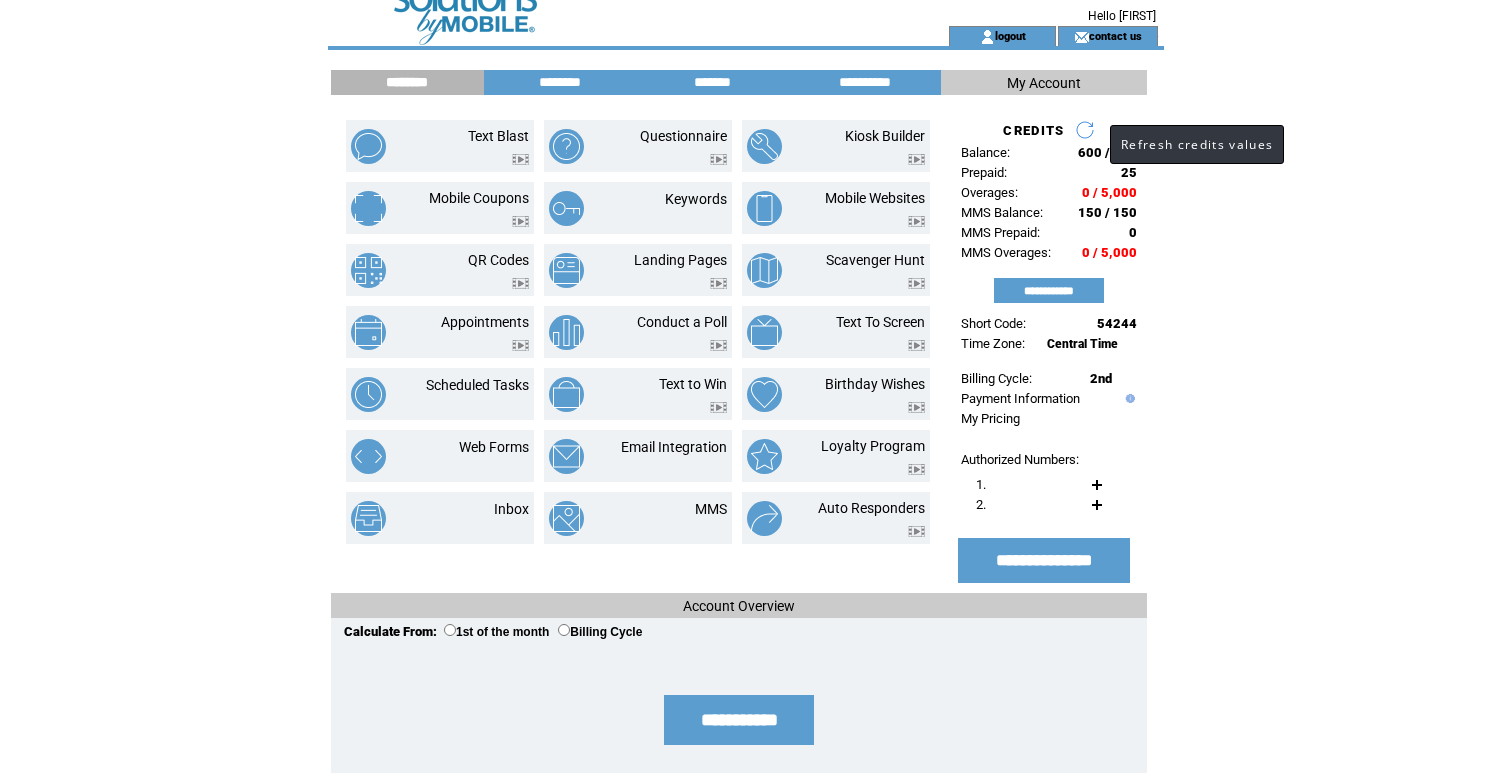 click at bounding box center (1085, 130) 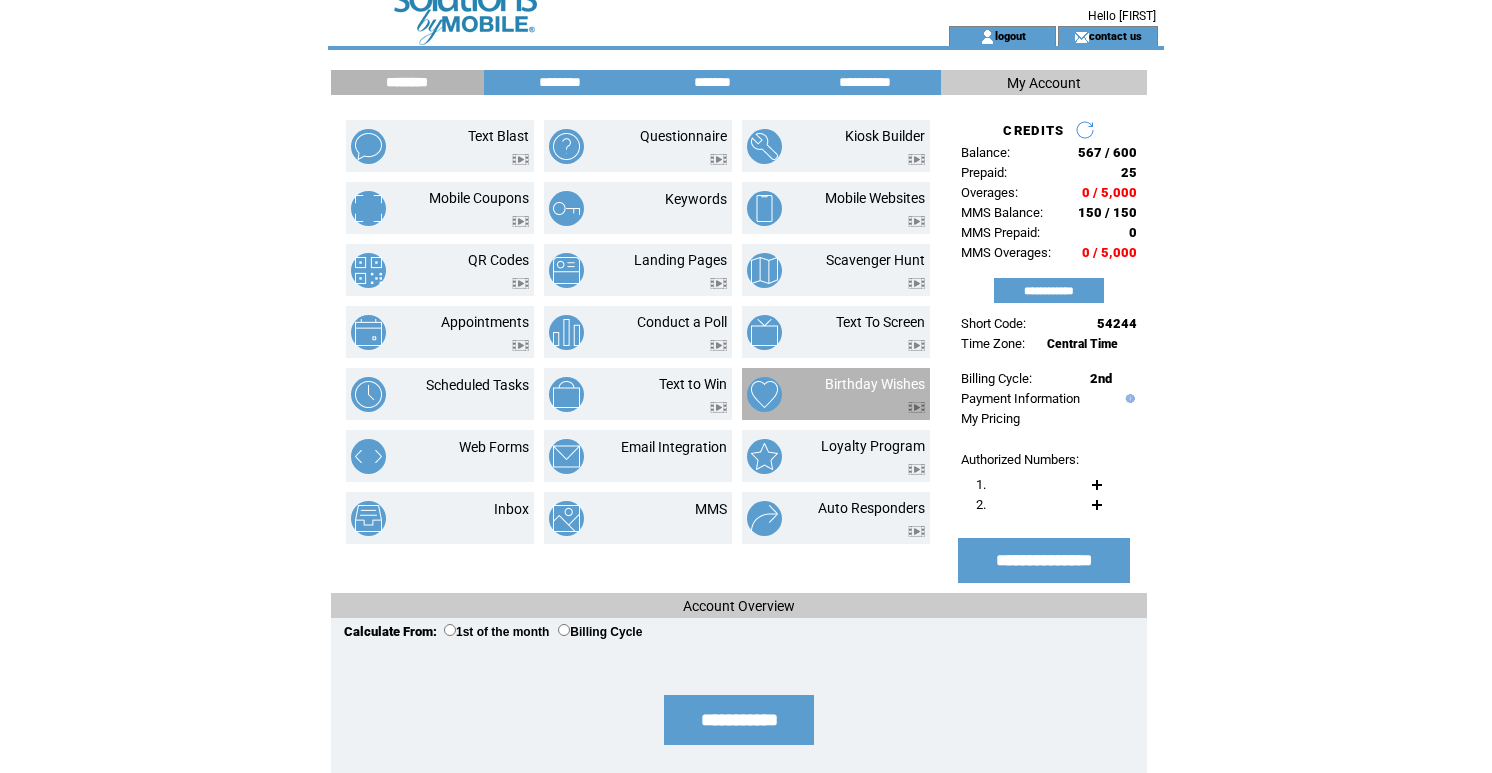 click at bounding box center (875, 402) 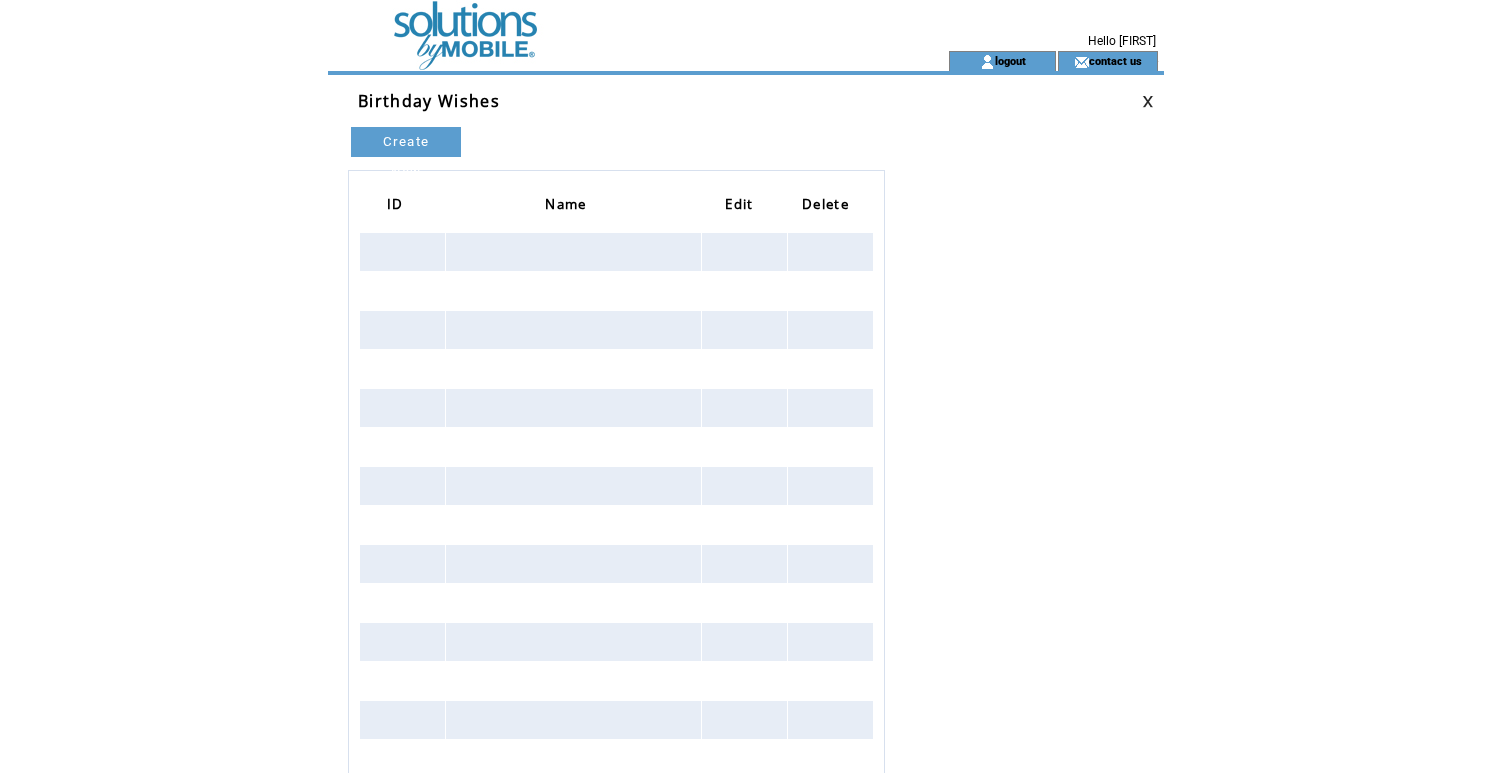 scroll, scrollTop: 0, scrollLeft: 0, axis: both 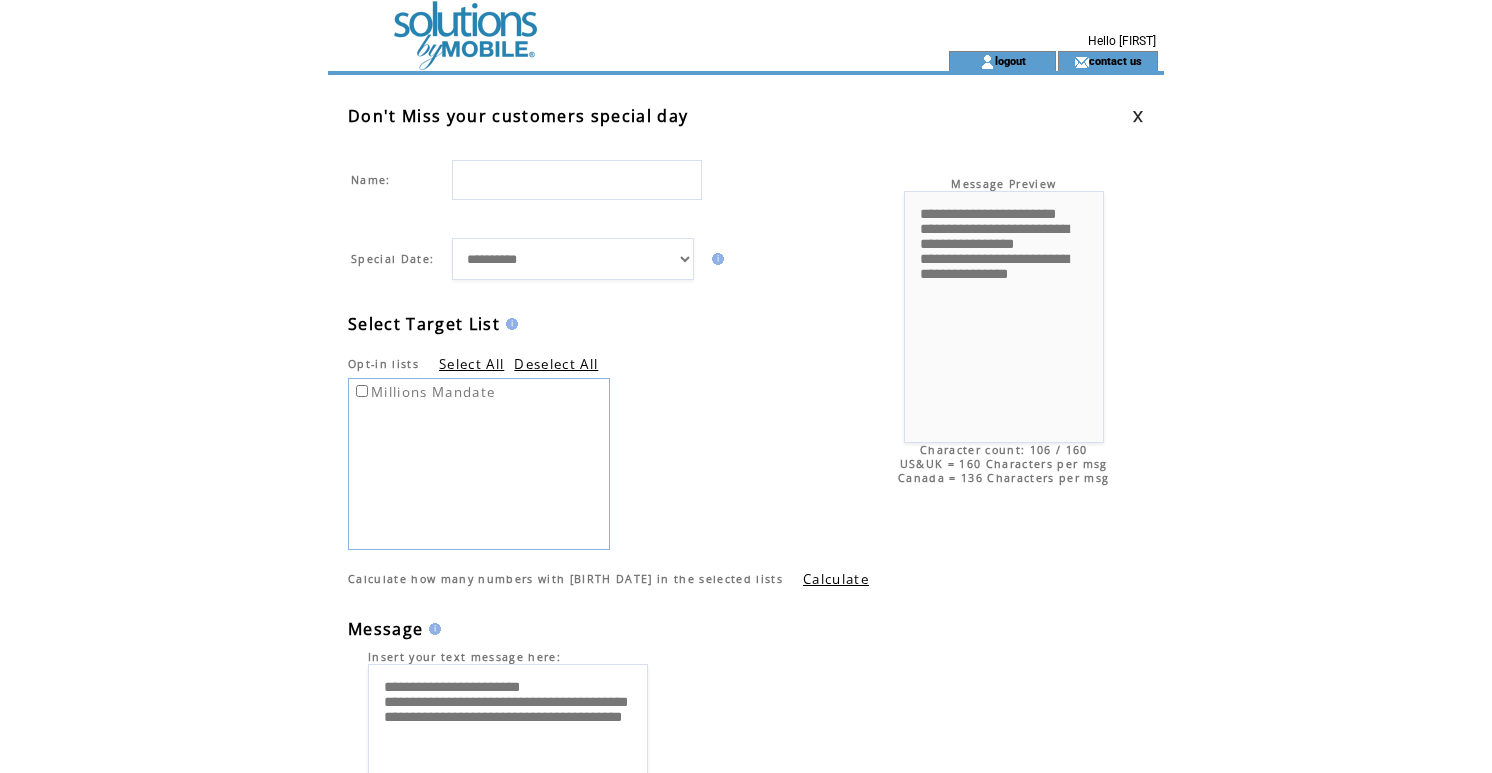 click at bounding box center (602, 25) 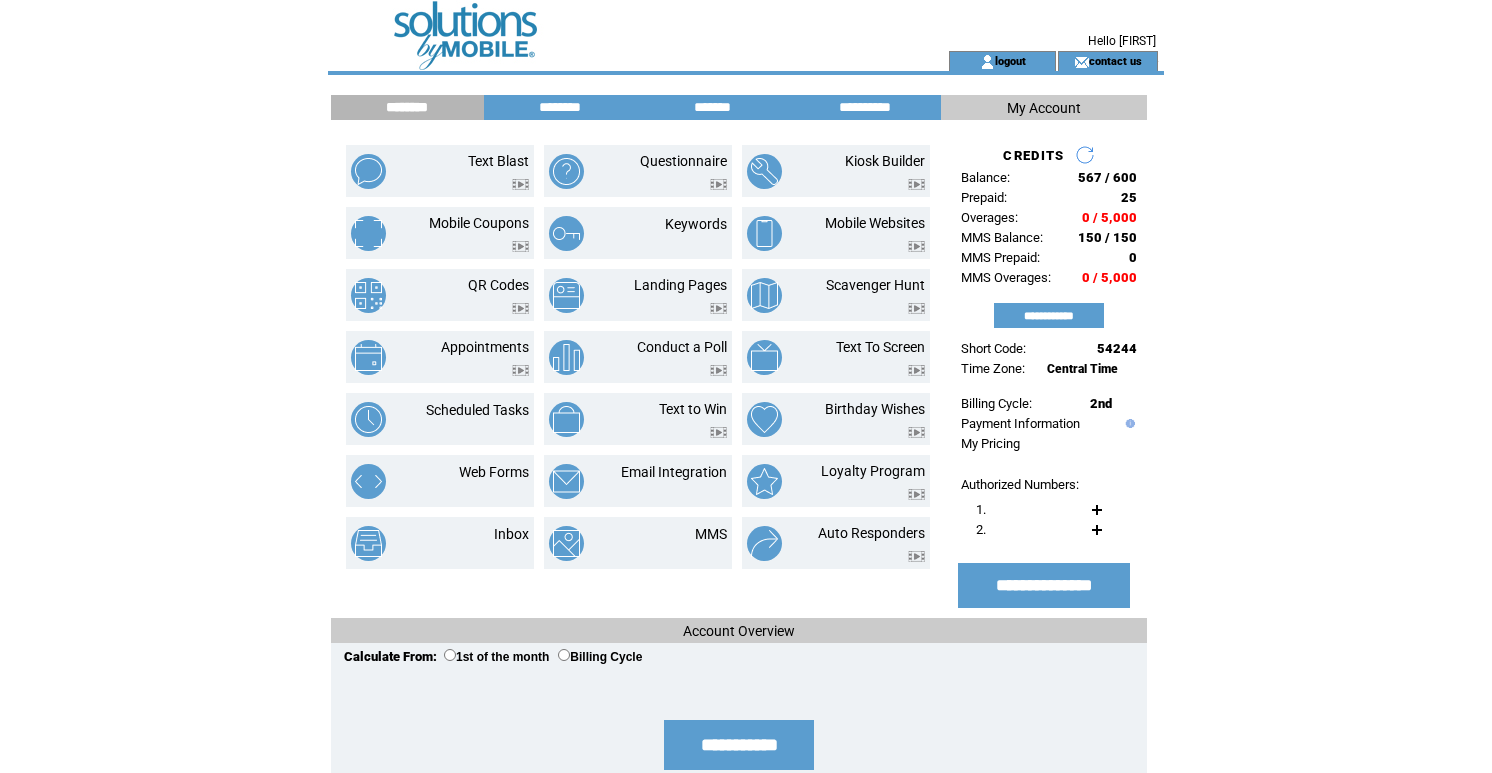 scroll, scrollTop: 0, scrollLeft: 0, axis: both 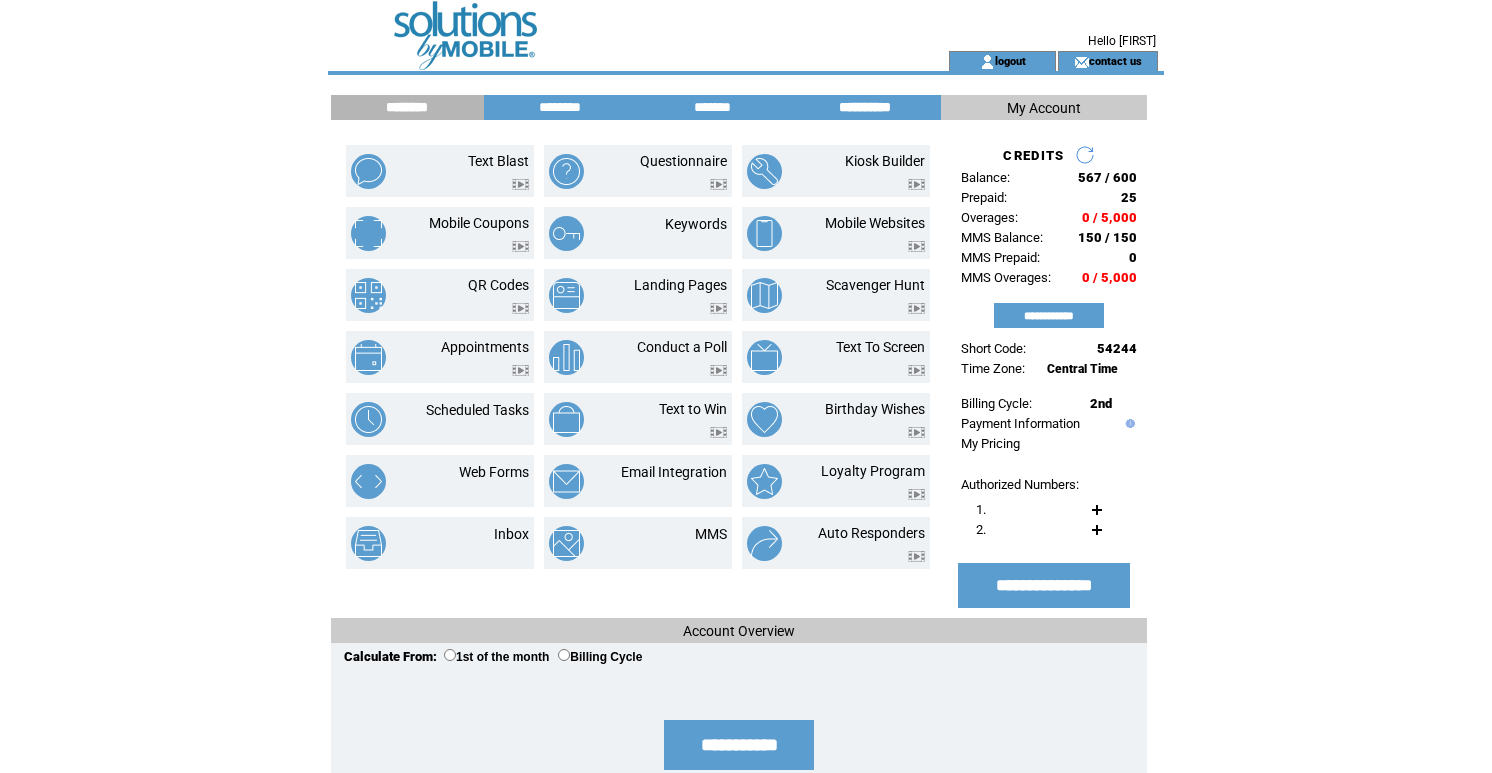 click on "**********" at bounding box center [865, 107] 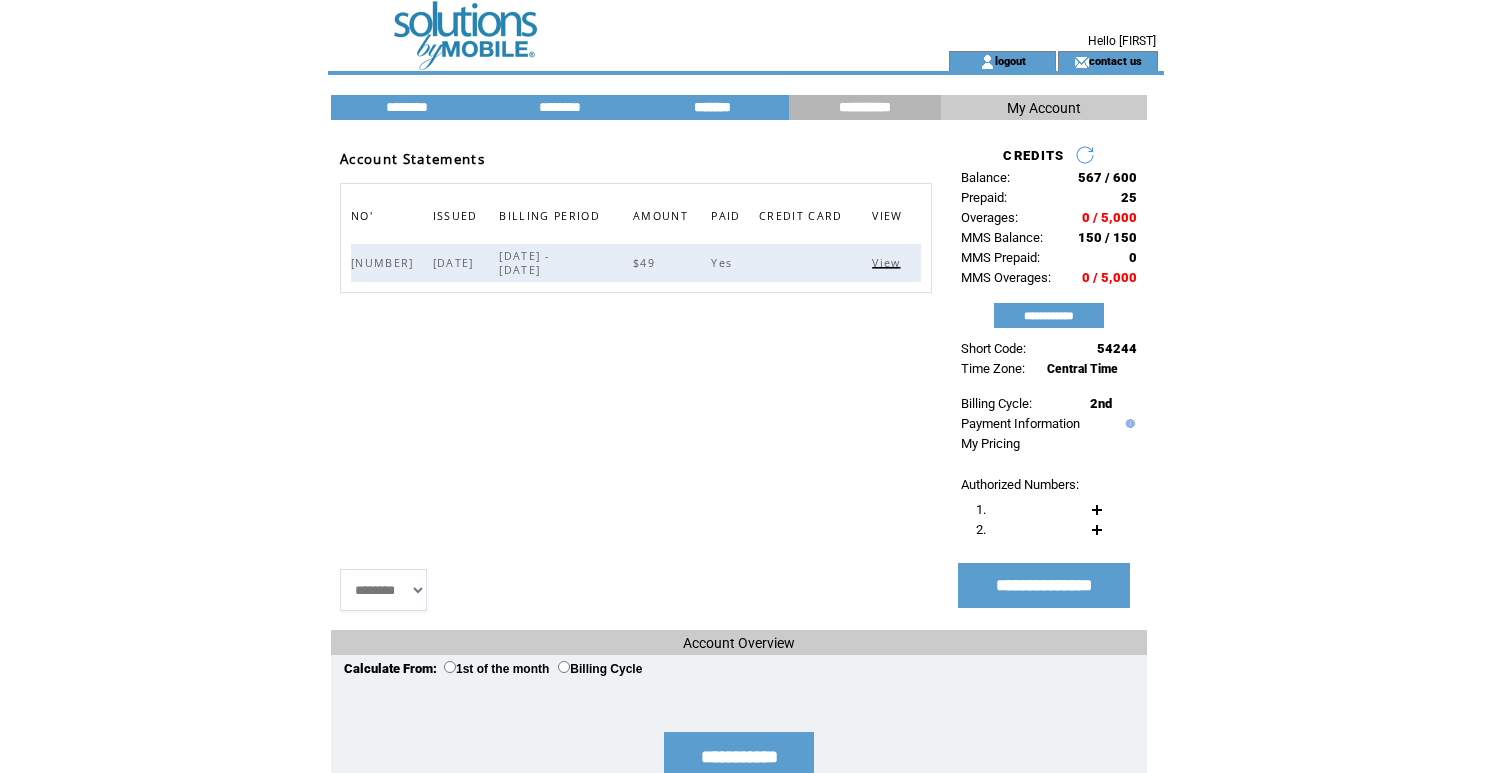 click on "*******" at bounding box center (712, 107) 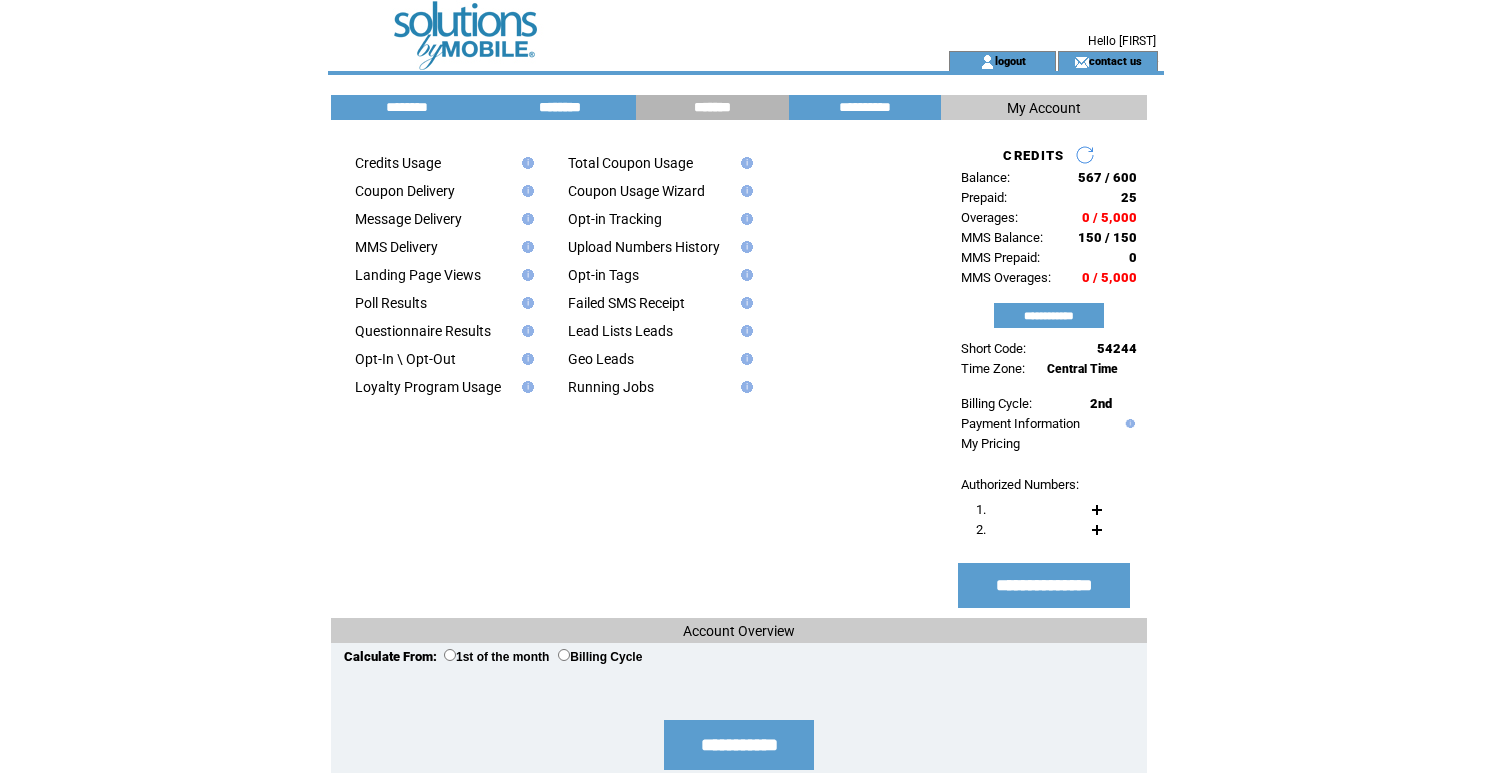 click on "********" at bounding box center [560, 107] 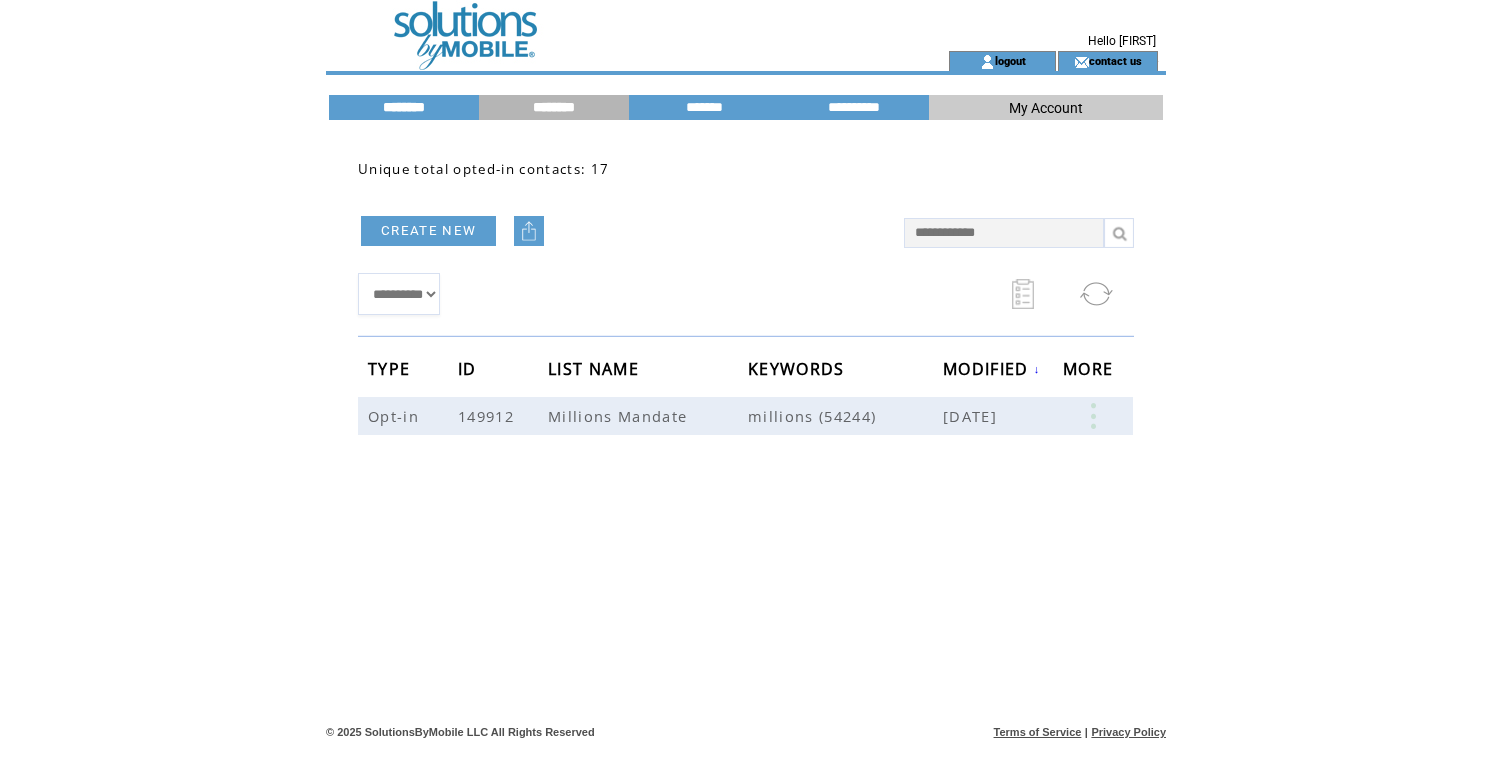 click on "********" at bounding box center (404, 107) 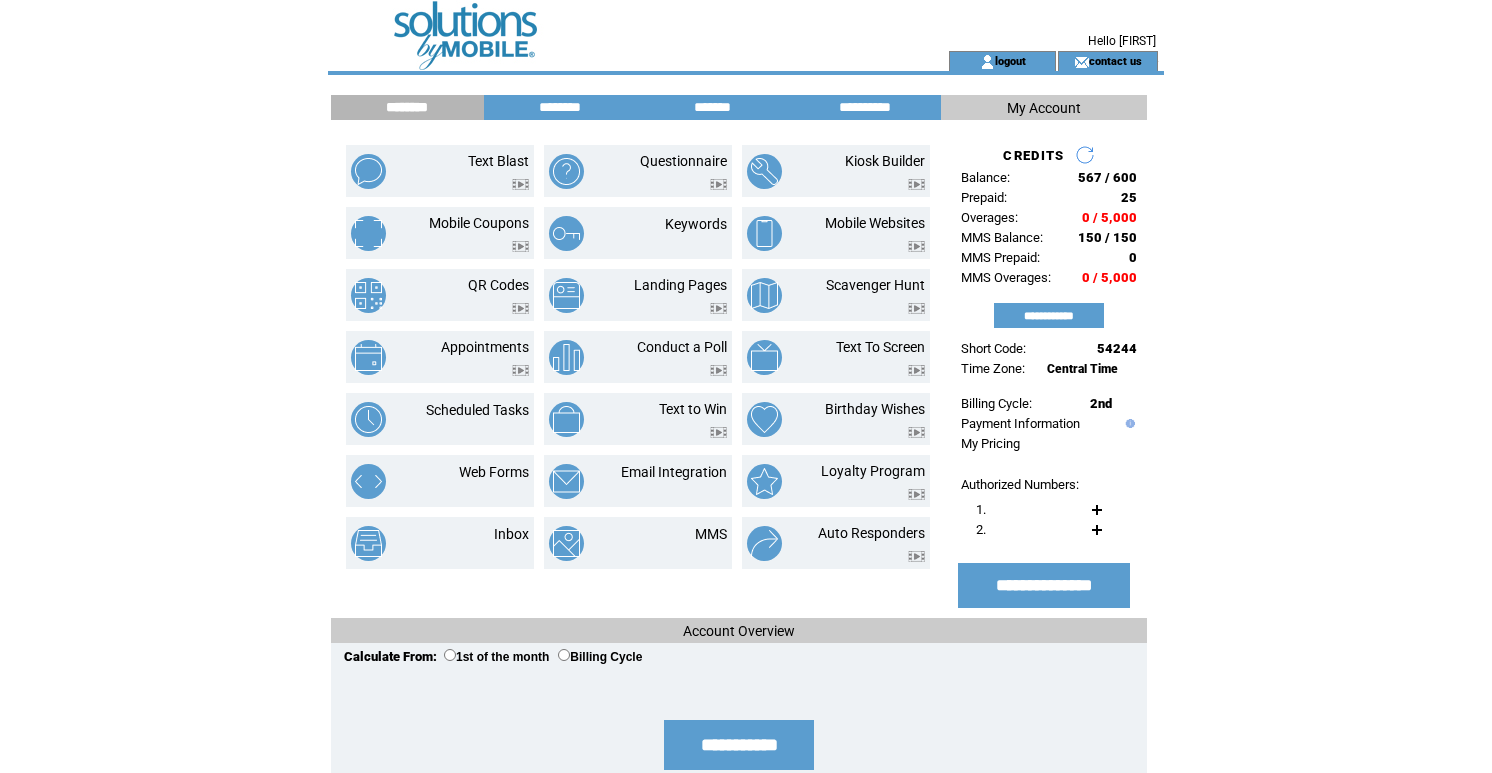 click on "********" at bounding box center [407, 107] 